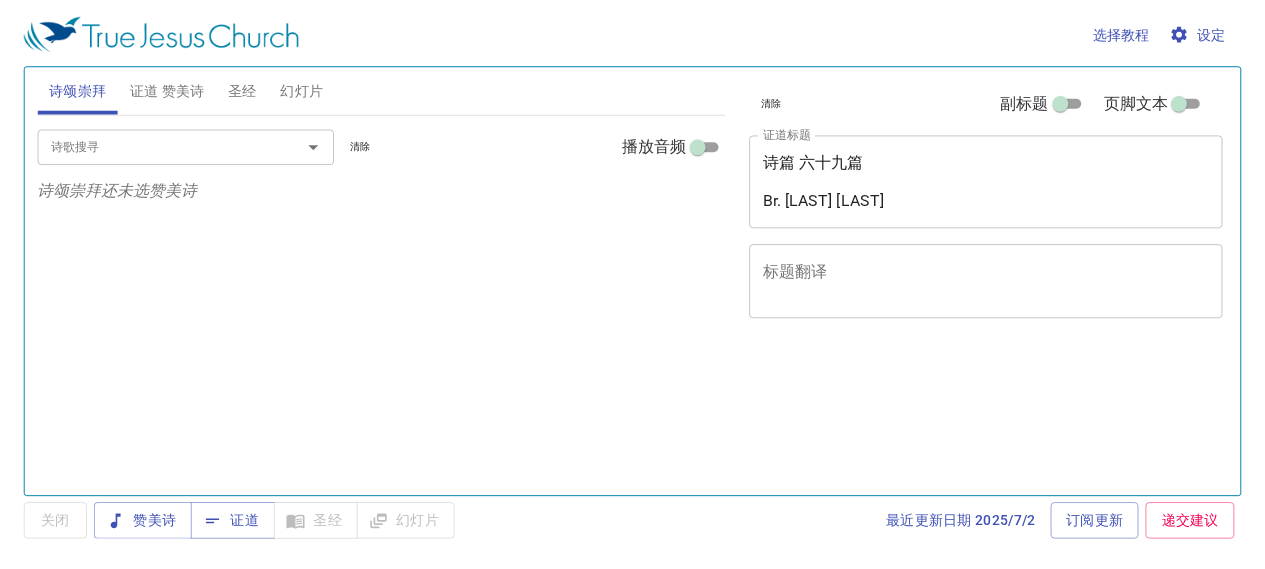 scroll, scrollTop: 0, scrollLeft: 0, axis: both 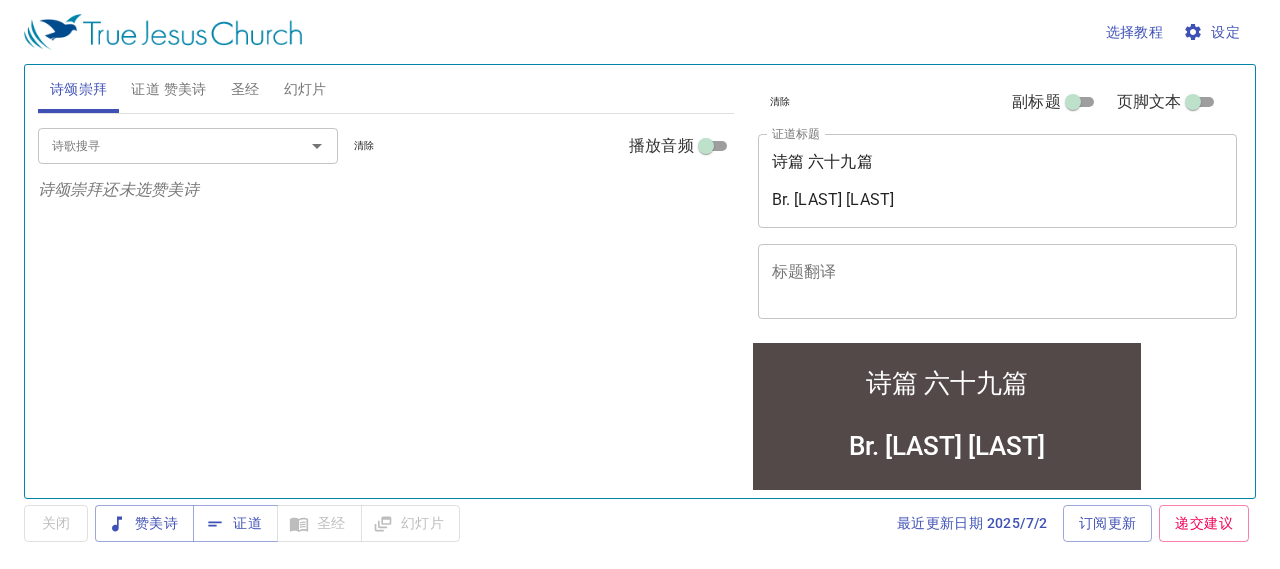 click on "诗篇 六十九篇
Br. J Liang" at bounding box center (998, 180) 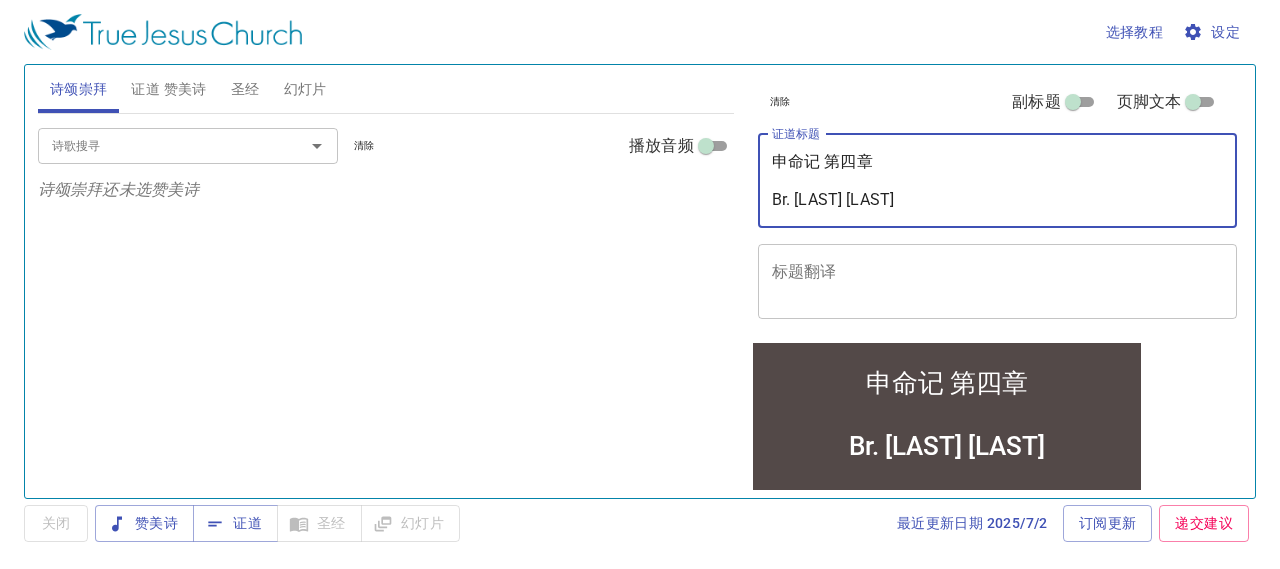 click on "申命记 第四章
Br. [LAST] [LAST]" at bounding box center (998, 180) 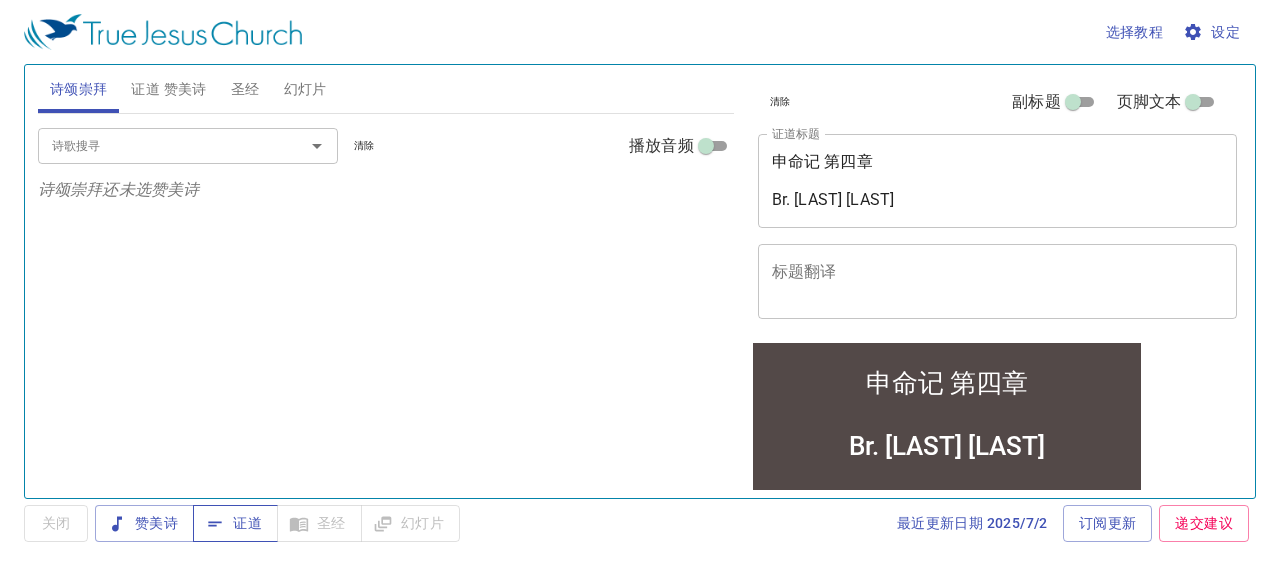 click on "证道" at bounding box center (235, 523) 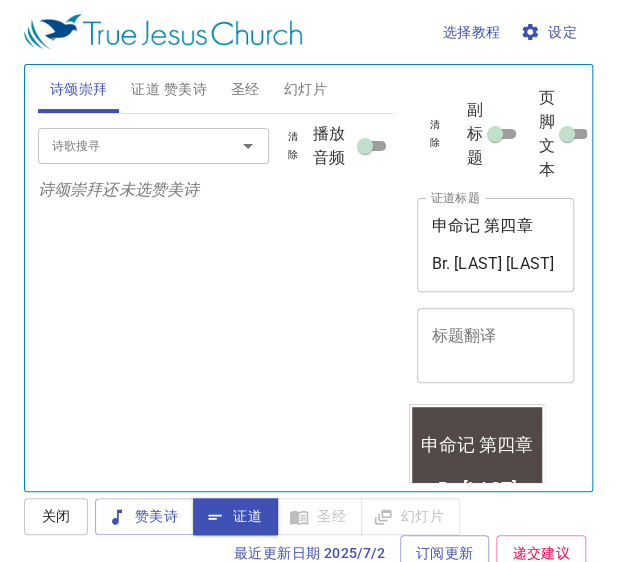click on "圣经" at bounding box center (245, 89) 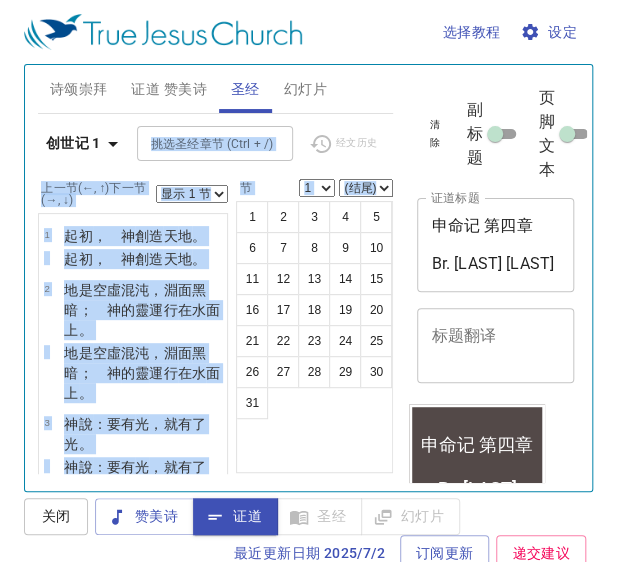 click on "创世记 1" at bounding box center (73, 143) 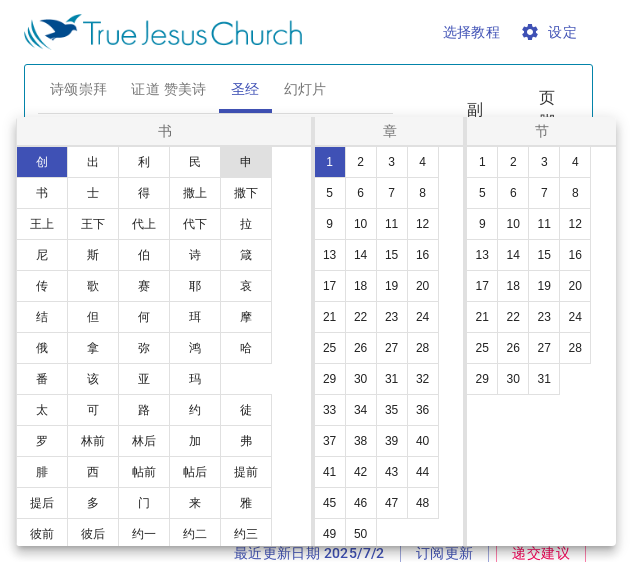click on "申" at bounding box center [246, 162] 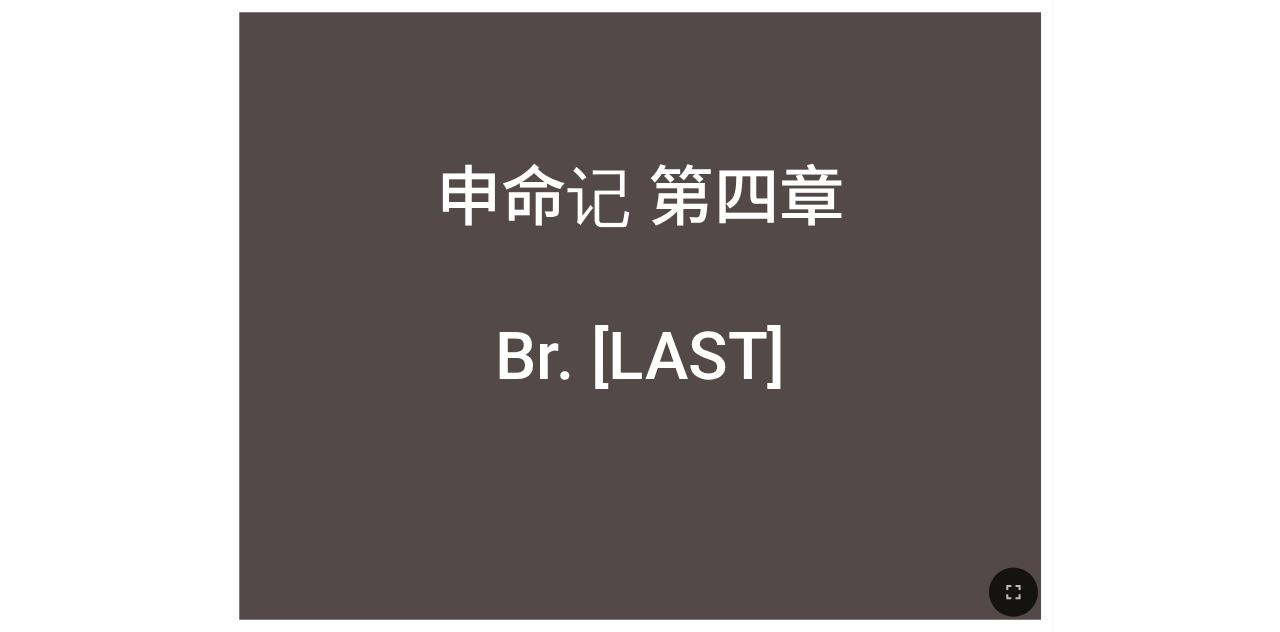 scroll, scrollTop: 0, scrollLeft: 0, axis: both 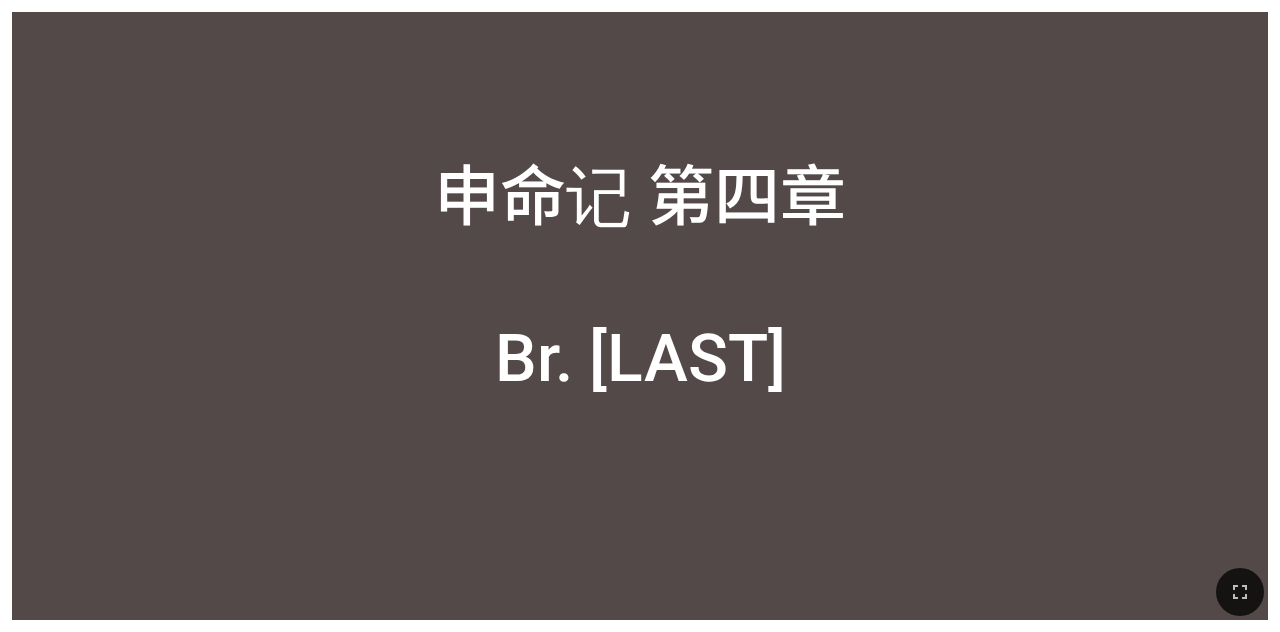 click on "申命记 第四章 Br. [LAST]" at bounding box center [640, 270] 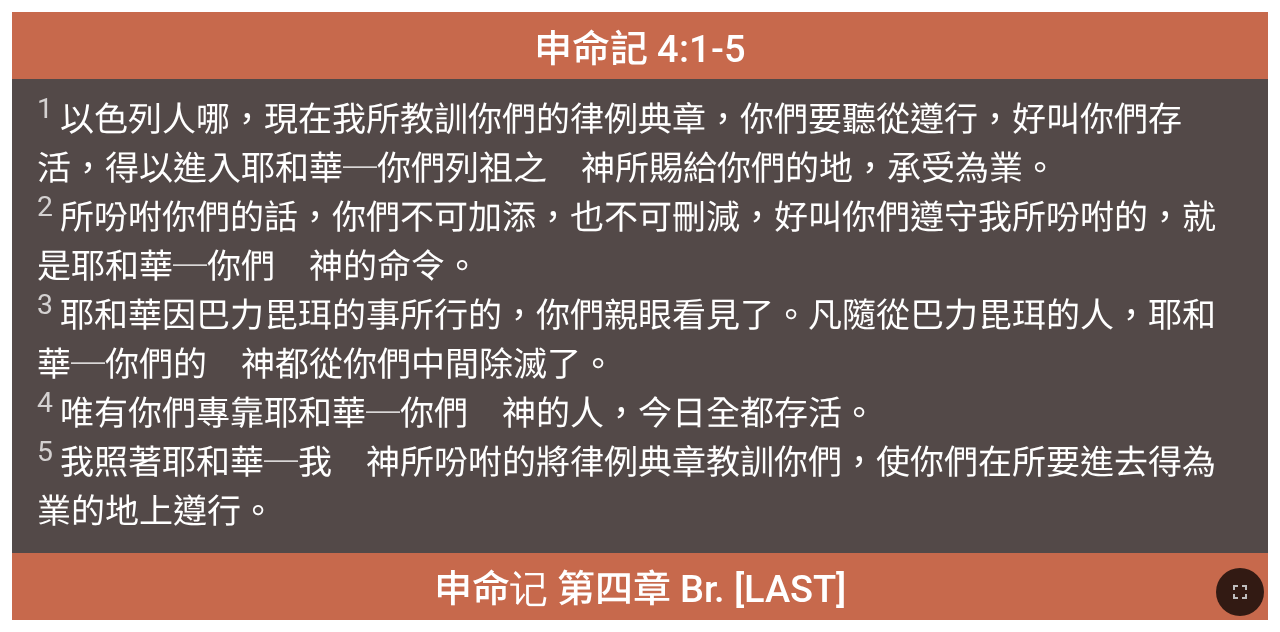 drag, startPoint x: 273, startPoint y: 246, endPoint x: 541, endPoint y: 526, distance: 387.5874 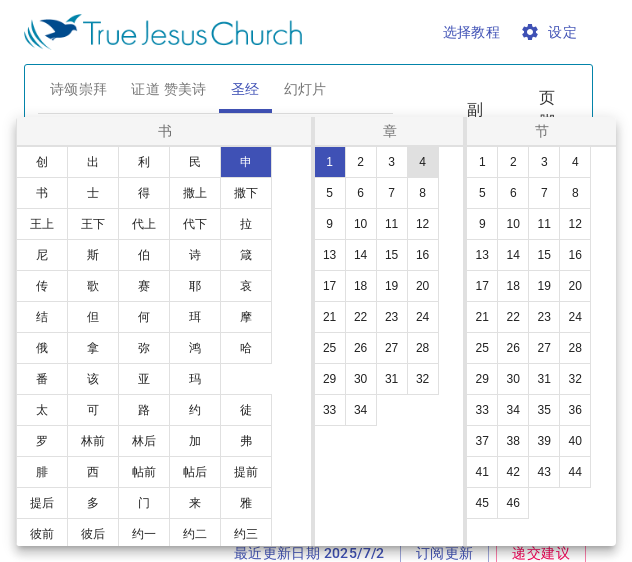 click on "4" at bounding box center (423, 162) 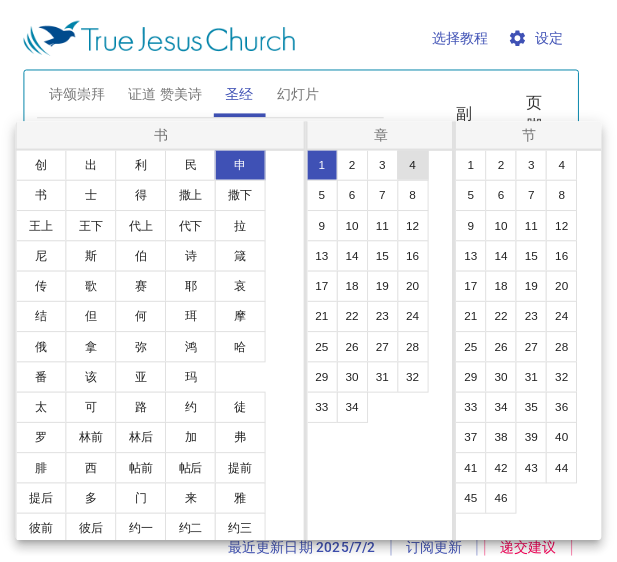 scroll, scrollTop: 0, scrollLeft: 0, axis: both 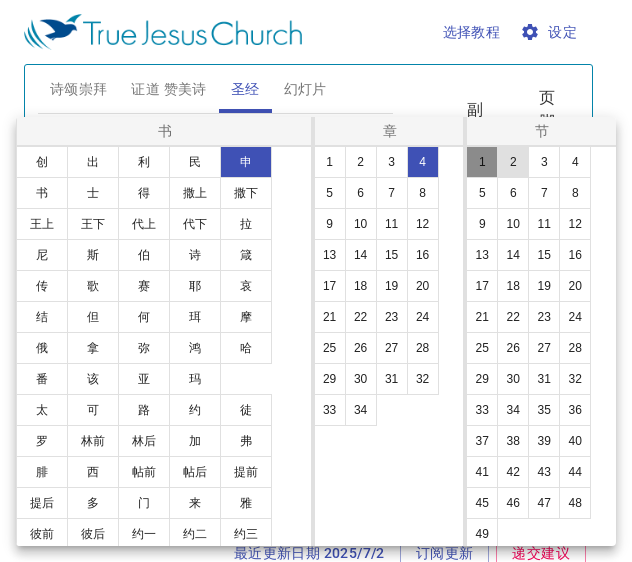 click on "1" at bounding box center (482, 162) 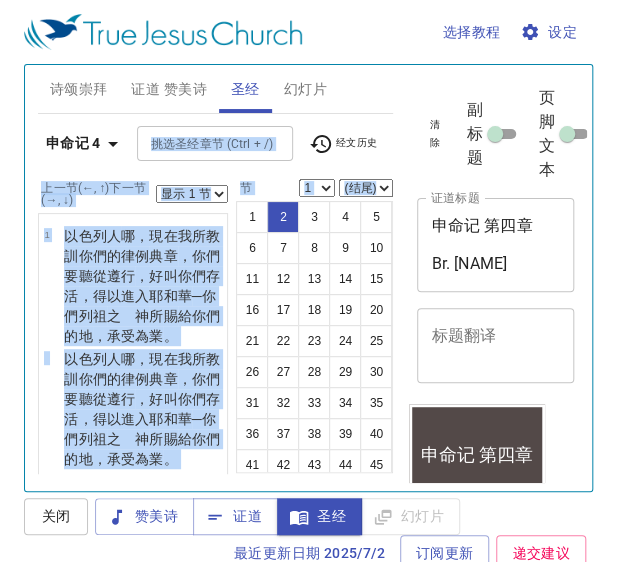 select on "2" 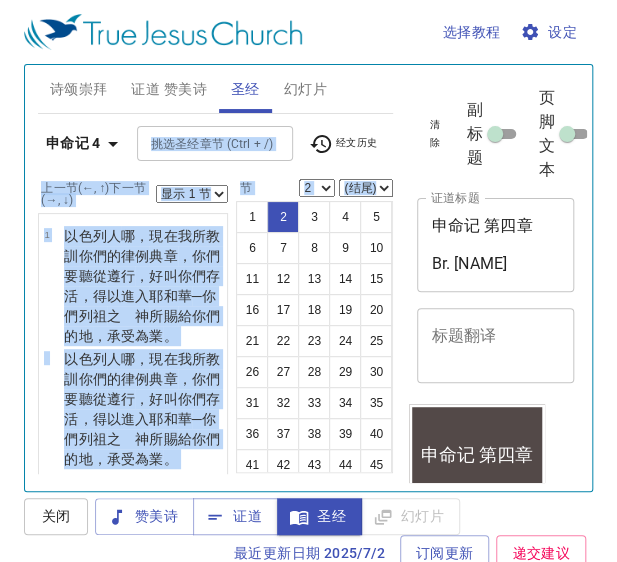 scroll, scrollTop: 0, scrollLeft: 0, axis: both 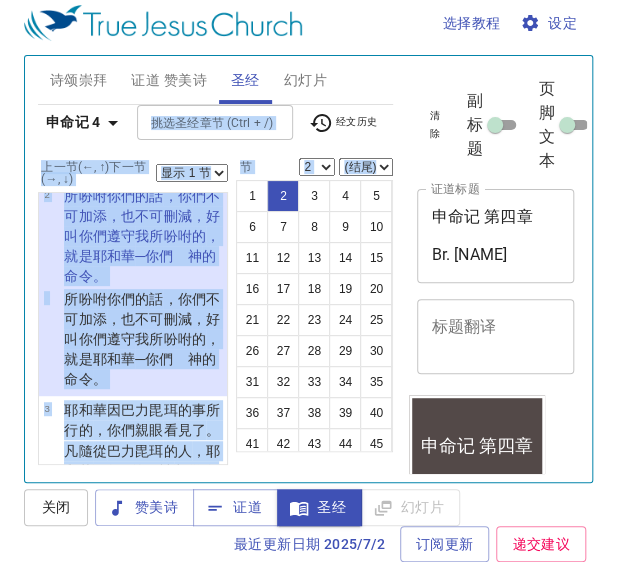 click on "设定" at bounding box center [550, 23] 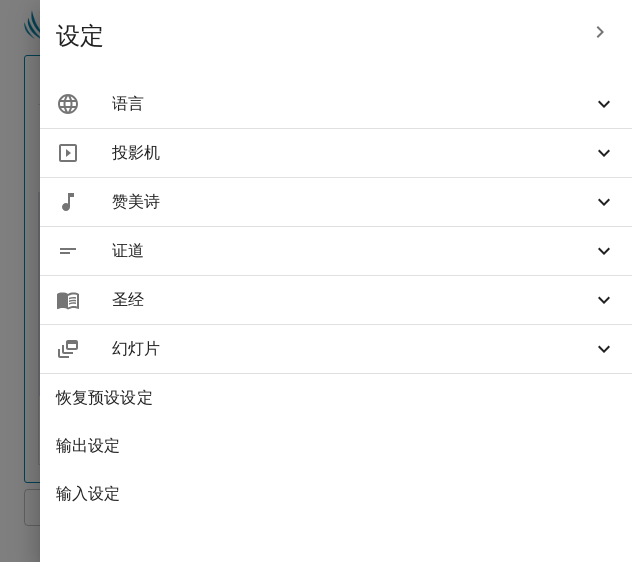 click on "语言" at bounding box center [352, 104] 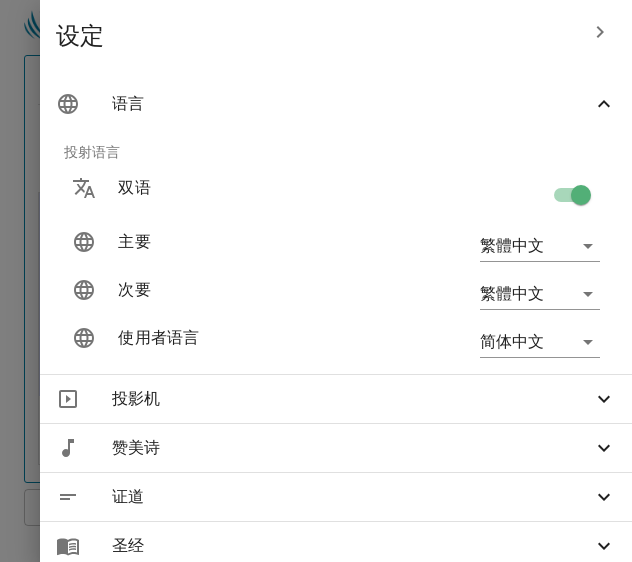 click at bounding box center (581, 199) 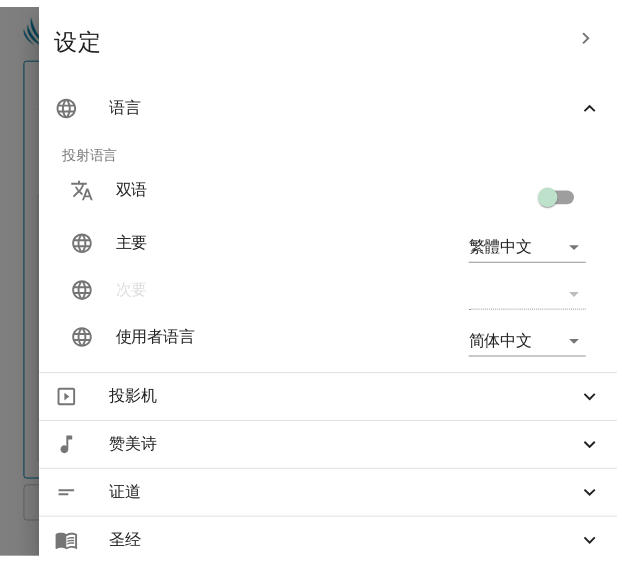 scroll, scrollTop: 78, scrollLeft: 0, axis: vertical 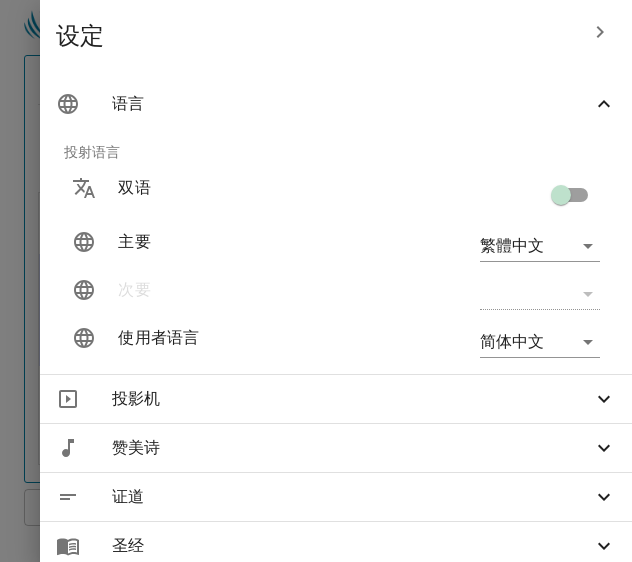 click at bounding box center [316, 281] 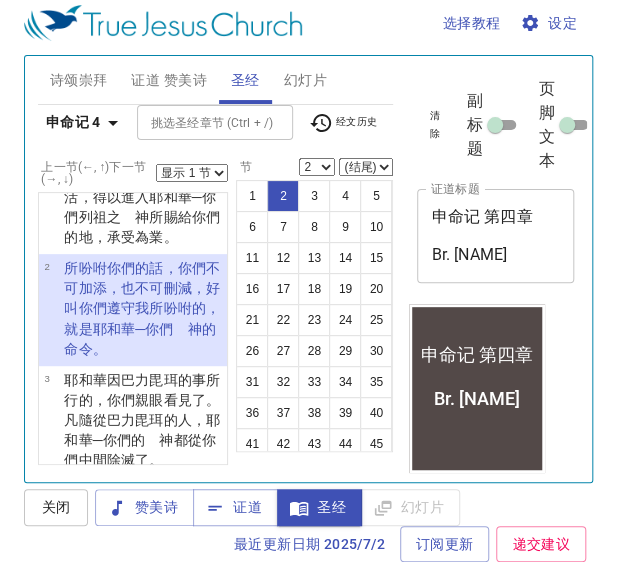 click on "显示 1 节 显示 2 节 显示 3 节 显示 4 节 显示 5 节" at bounding box center (192, 173) 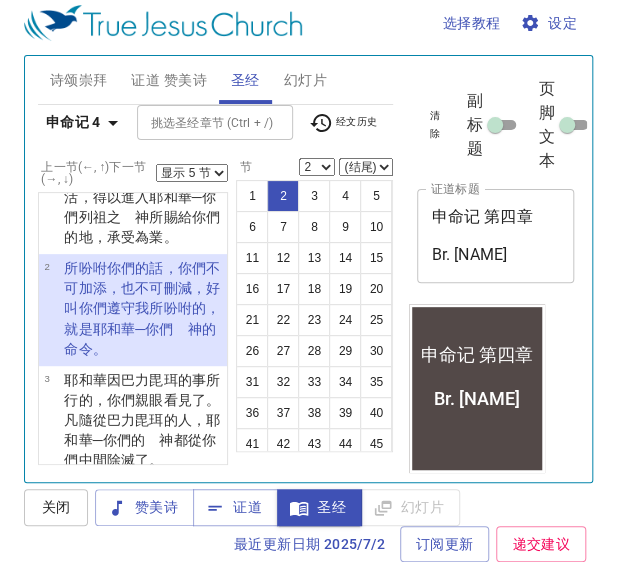 click on "显示 1 节 显示 2 节 显示 3 节 显示 4 节 显示 5 节" at bounding box center (192, 173) 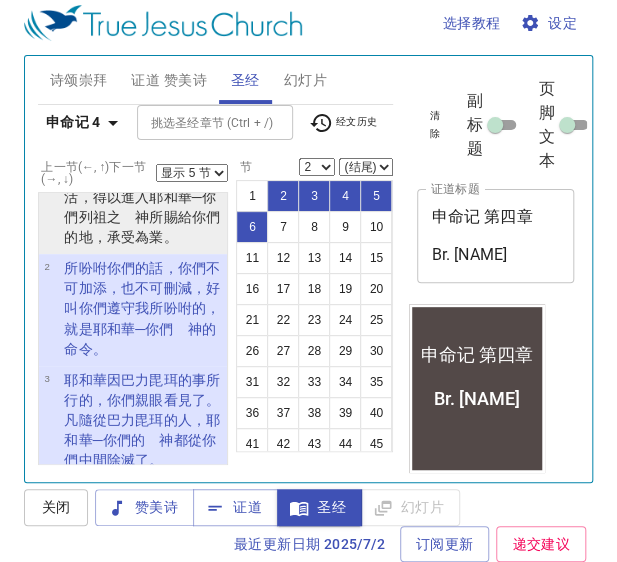 click on "─你們列祖 之　神 所賜 給你們的地 ，承受為業 。" at bounding box center (142, 217) 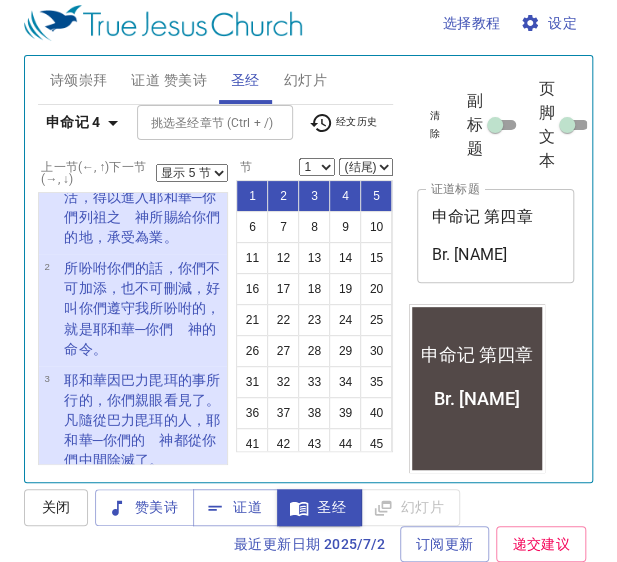 scroll, scrollTop: 0, scrollLeft: 0, axis: both 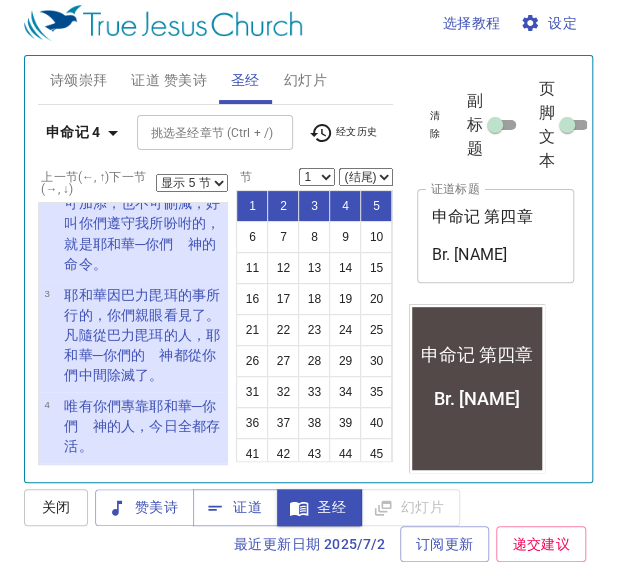 click on "耶和華 因巴力毘珥 的事所行的 ，你們親眼 看見了 。凡隨 從 巴力毘珥 的人 ，耶和華 ─你們的　神 都從你們中間 除滅了 。" at bounding box center (142, 335) 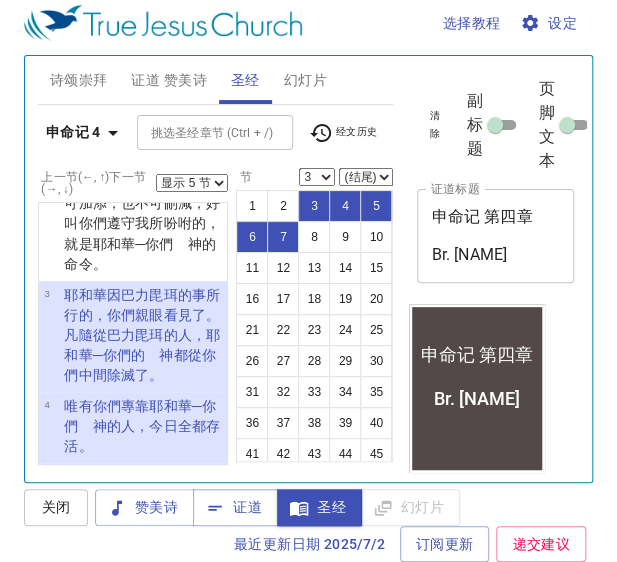 scroll, scrollTop: 0, scrollLeft: 0, axis: both 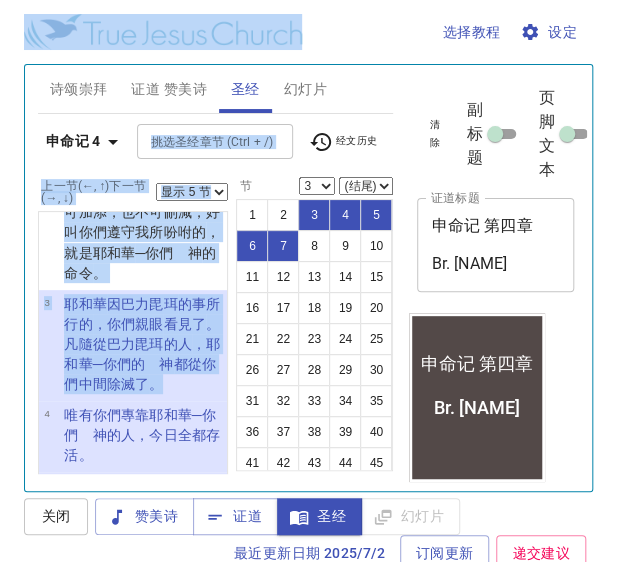 drag, startPoint x: 182, startPoint y: 409, endPoint x: 166, endPoint y: 178, distance: 231.55345 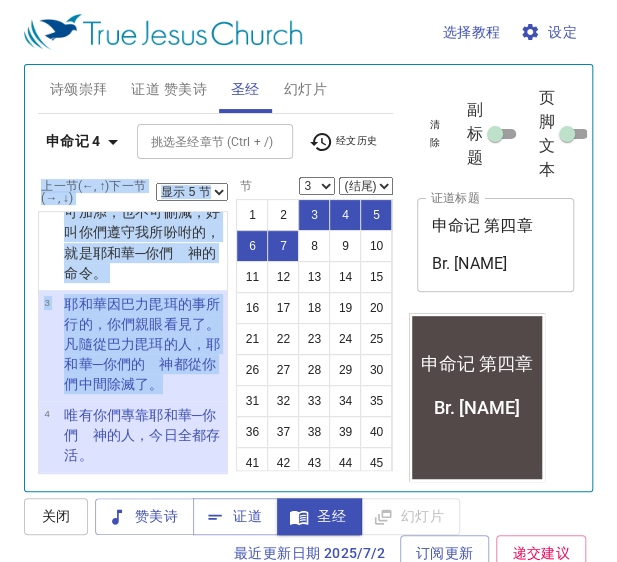 scroll, scrollTop: 0, scrollLeft: 0, axis: both 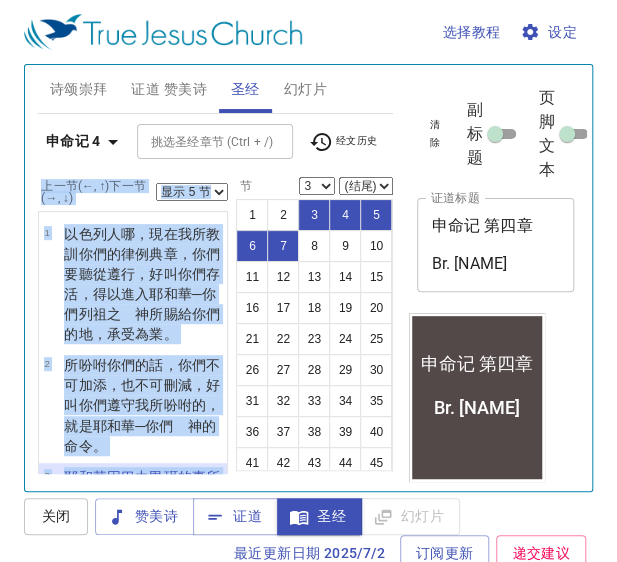 click on "5" at bounding box center [376, 215] 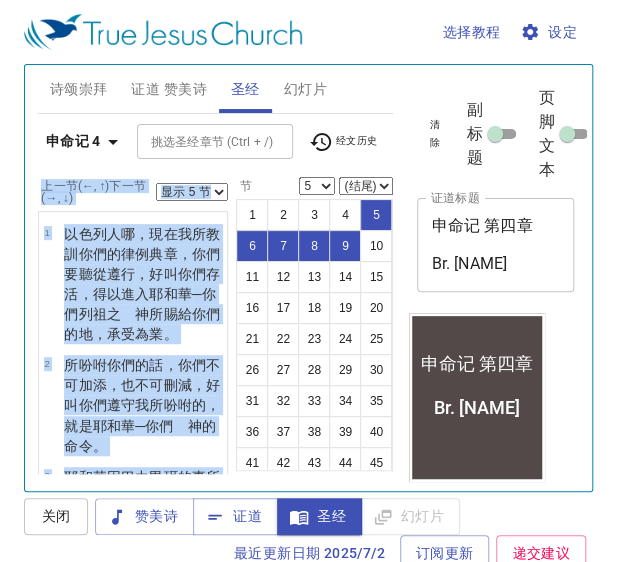 scroll, scrollTop: 9, scrollLeft: 0, axis: vertical 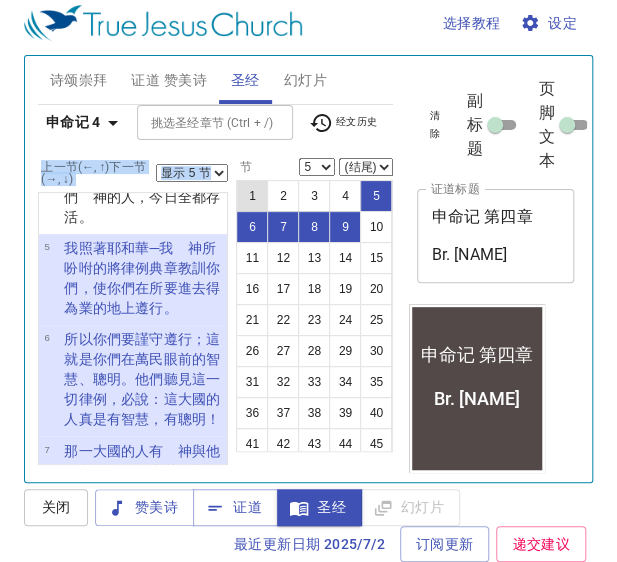 click on "1" at bounding box center (252, 196) 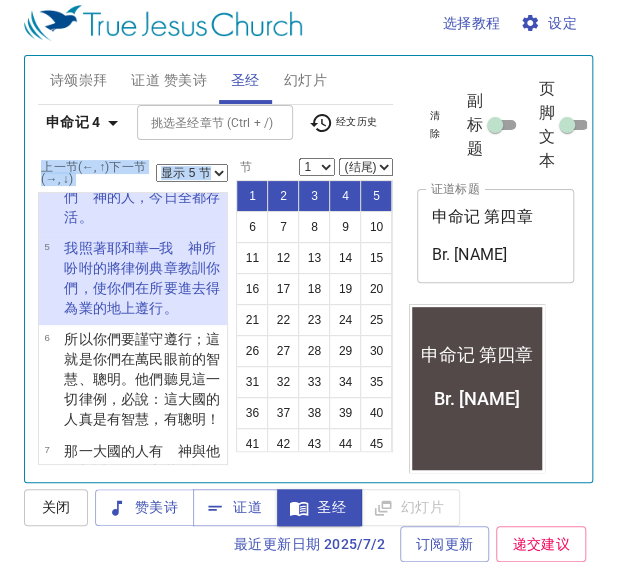 scroll, scrollTop: 0, scrollLeft: 0, axis: both 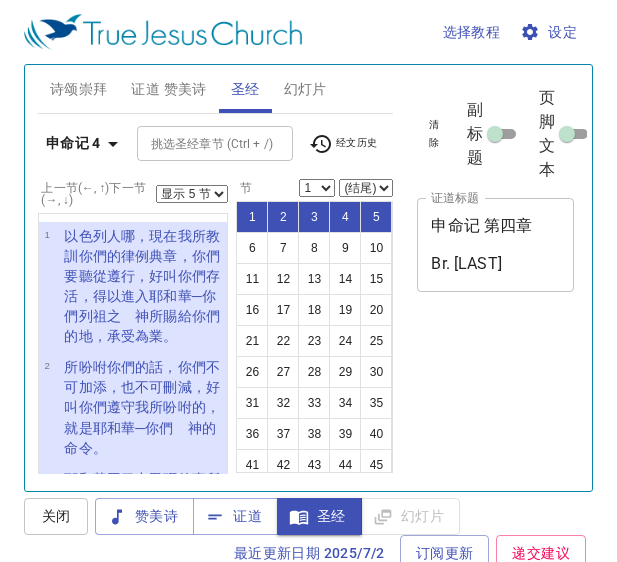 select on "5" 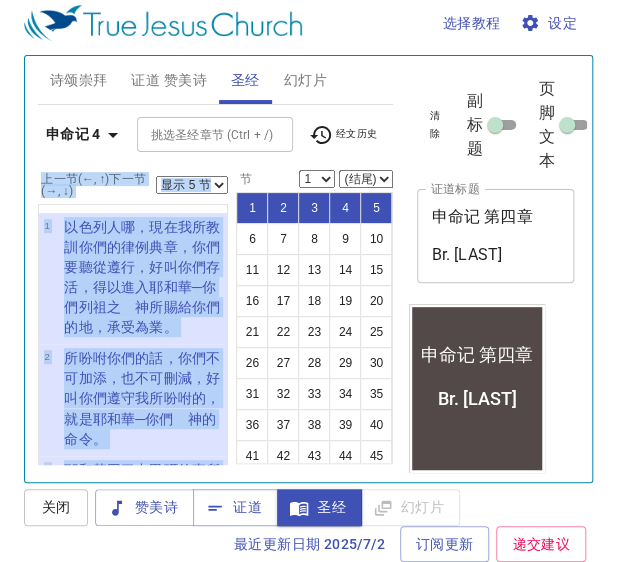 scroll, scrollTop: 0, scrollLeft: 0, axis: both 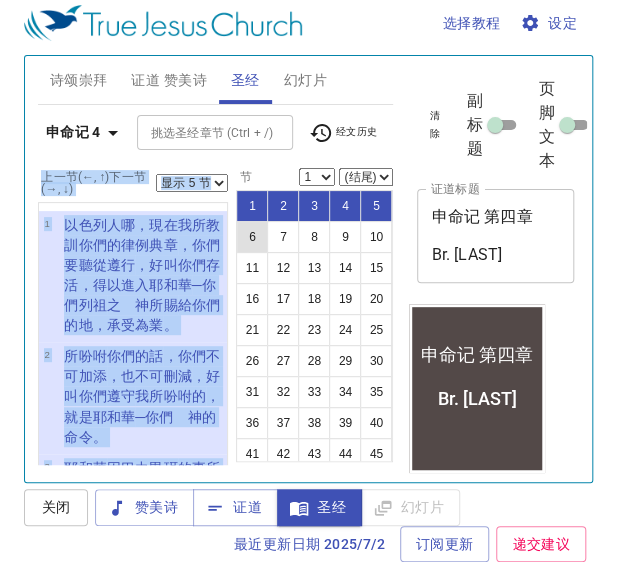 click on "6" at bounding box center (252, 237) 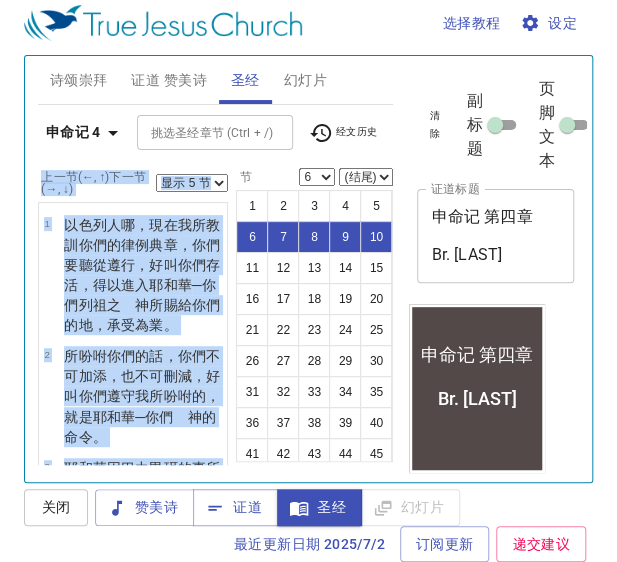 scroll, scrollTop: 514, scrollLeft: 0, axis: vertical 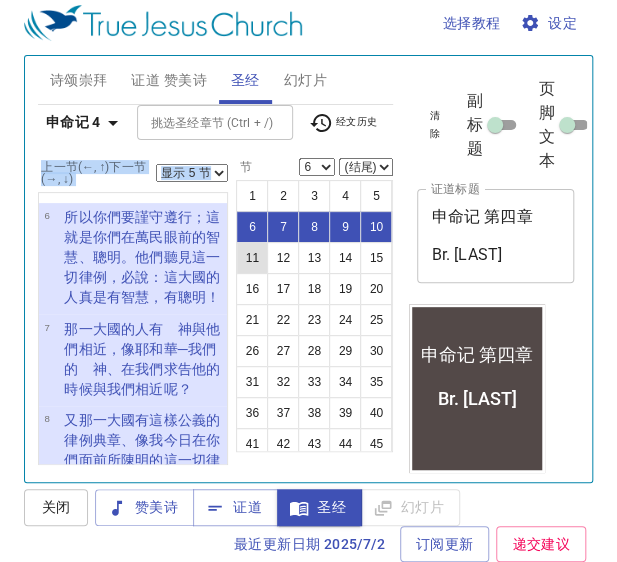 click on "11" at bounding box center [252, 258] 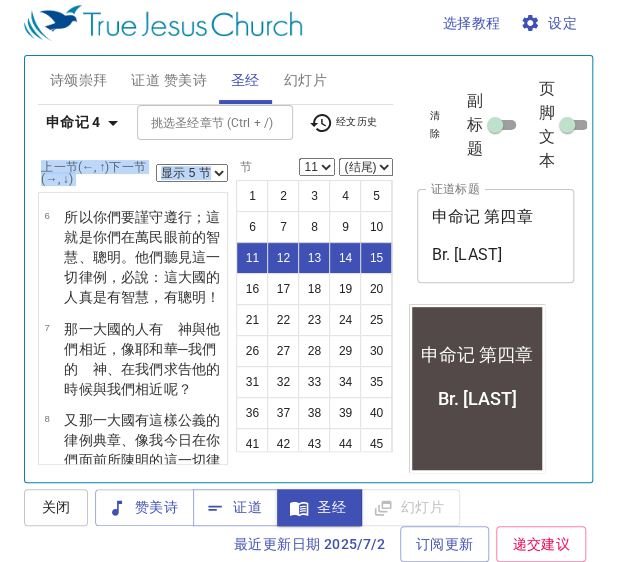 scroll, scrollTop: 1130, scrollLeft: 0, axis: vertical 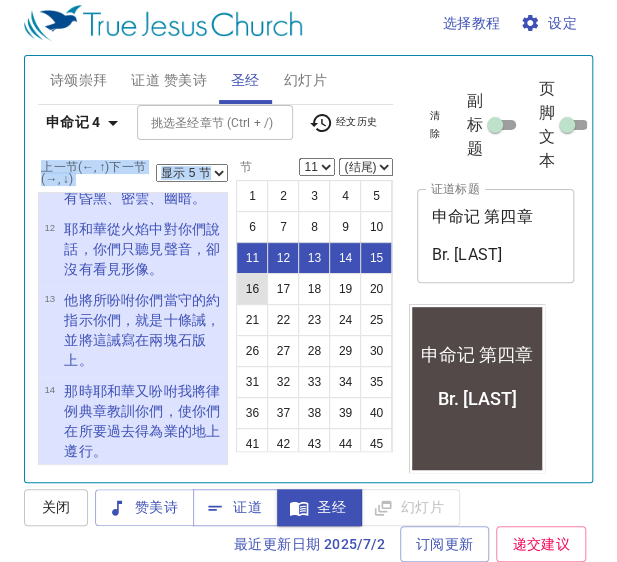 click on "16" at bounding box center [252, 289] 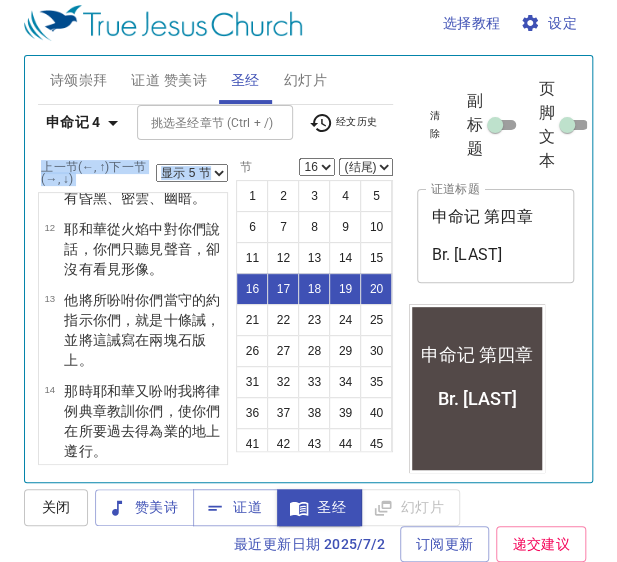 scroll, scrollTop: 1576, scrollLeft: 0, axis: vertical 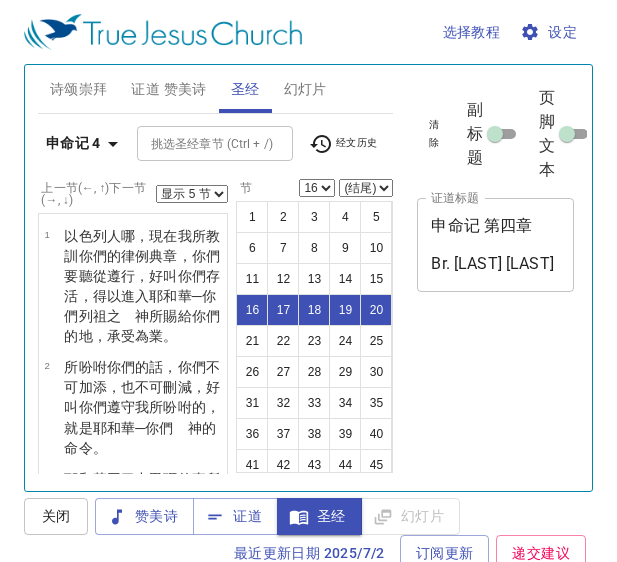 select on "5" 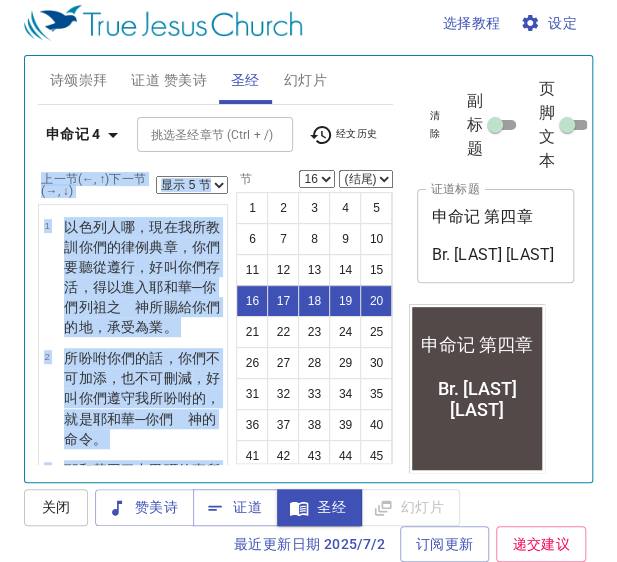 scroll, scrollTop: 9, scrollLeft: 0, axis: vertical 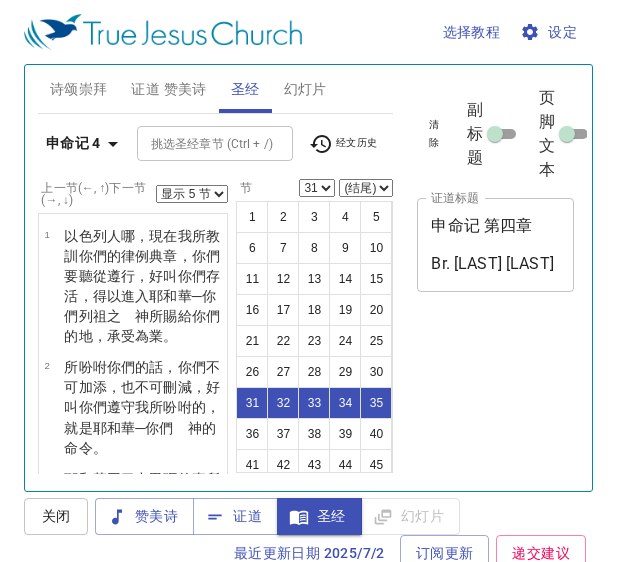 select on "5" 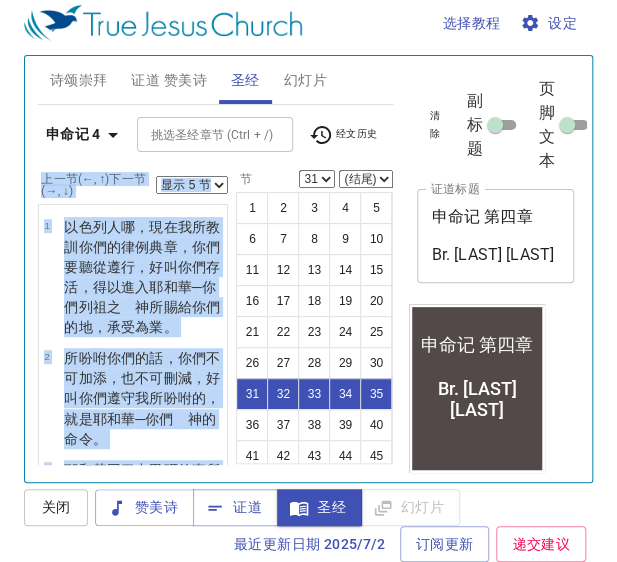 scroll, scrollTop: 0, scrollLeft: 0, axis: both 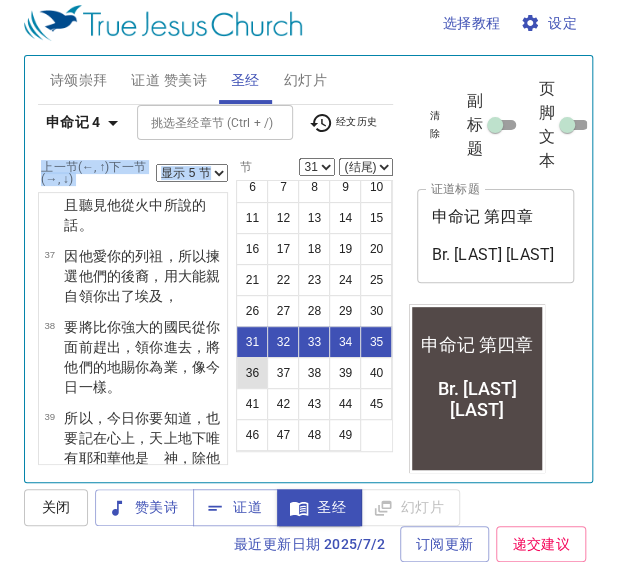 click on "36" at bounding box center [252, 373] 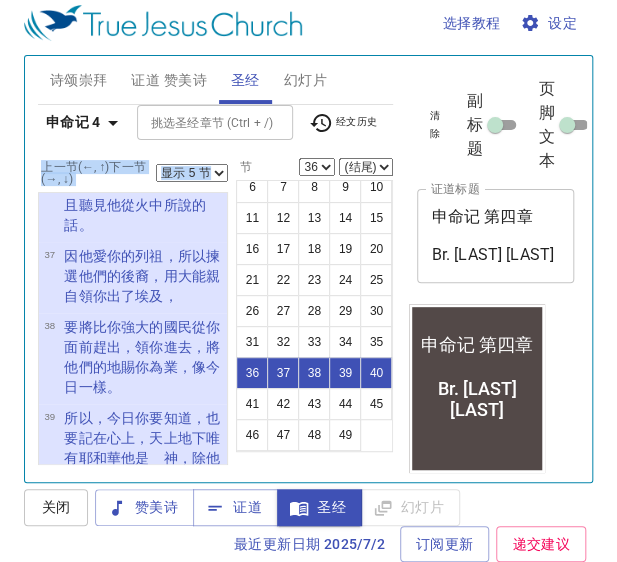 scroll, scrollTop: 3740, scrollLeft: 0, axis: vertical 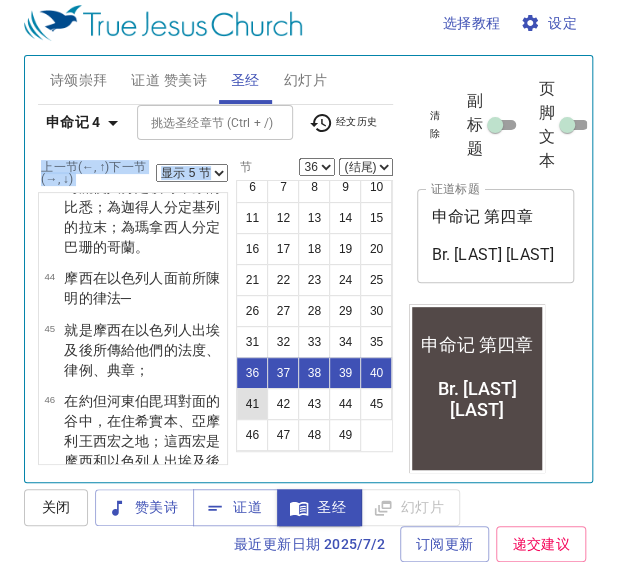click on "41" at bounding box center (252, 404) 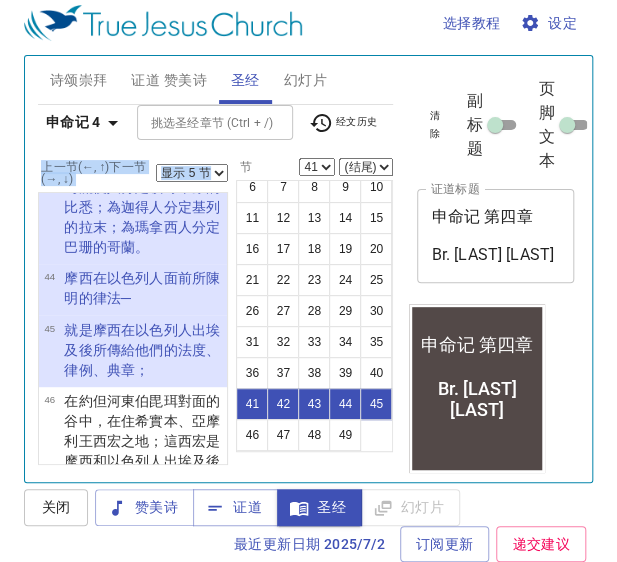 scroll, scrollTop: 4236, scrollLeft: 0, axis: vertical 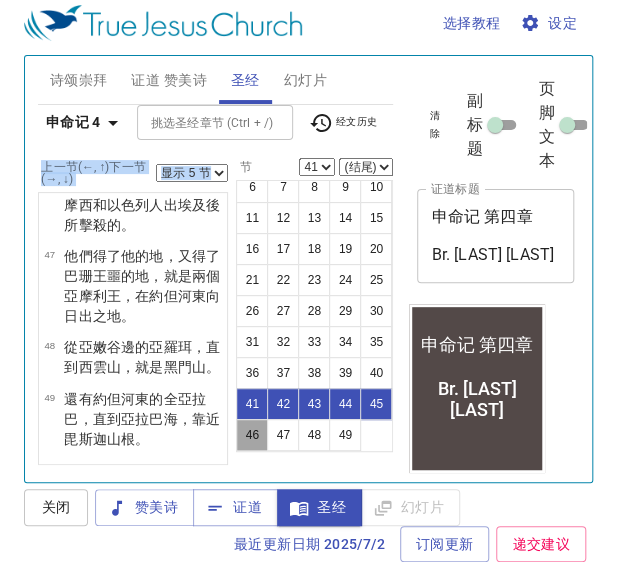 click on "46" at bounding box center (252, 435) 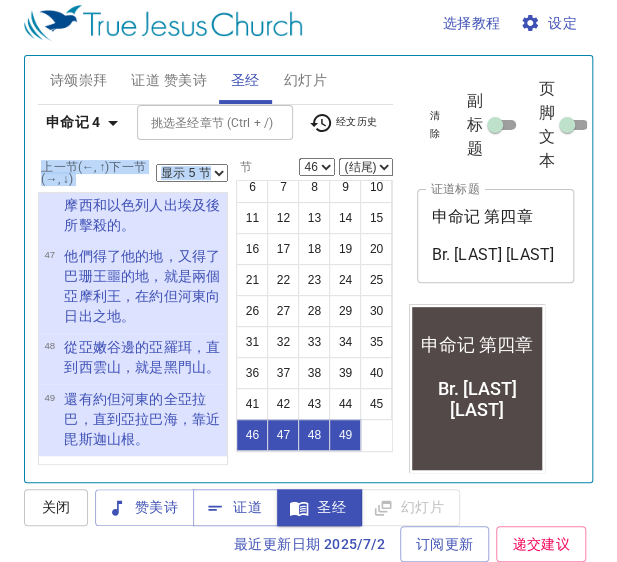 scroll, scrollTop: 4633, scrollLeft: 0, axis: vertical 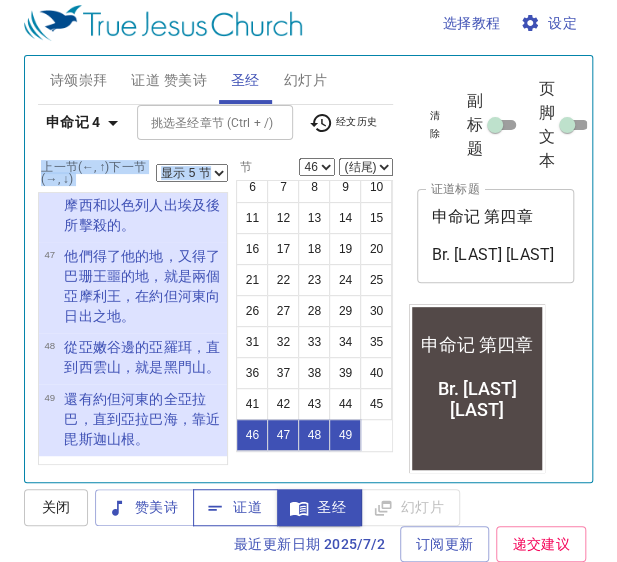 click on "证道" at bounding box center [235, 507] 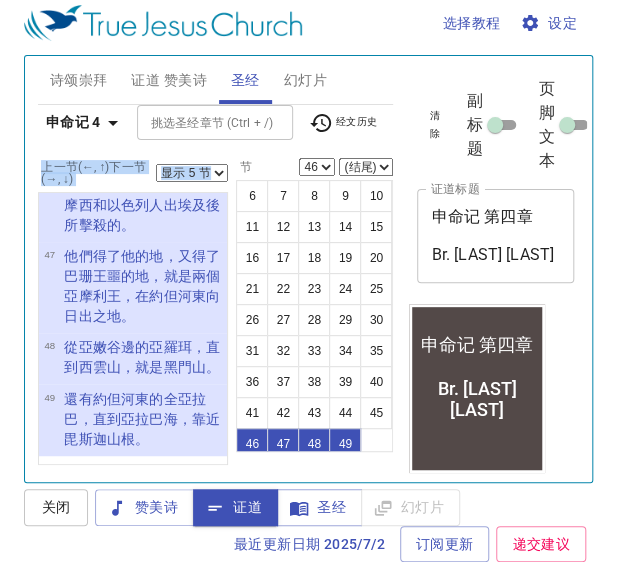 scroll, scrollTop: 0, scrollLeft: 0, axis: both 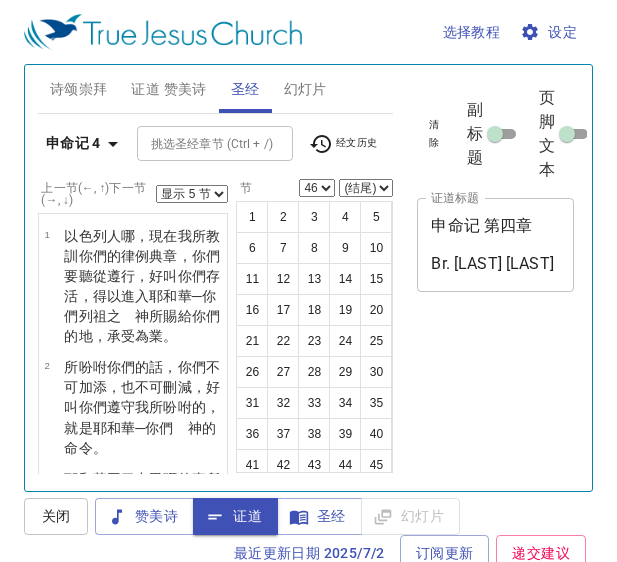 select on "5" 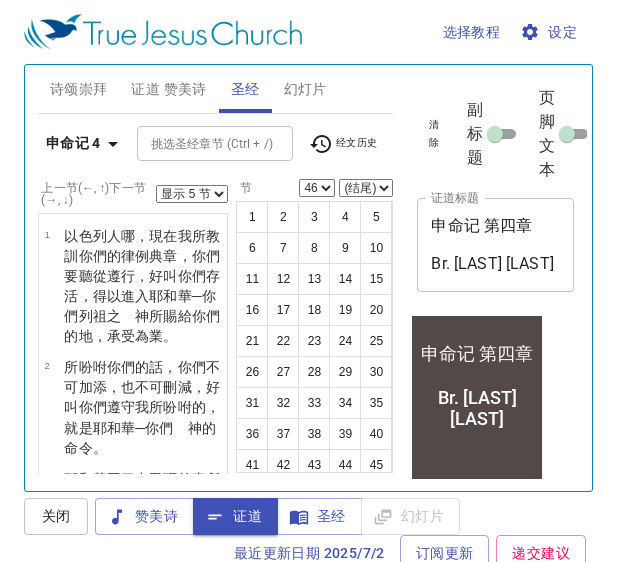 scroll, scrollTop: 9, scrollLeft: 0, axis: vertical 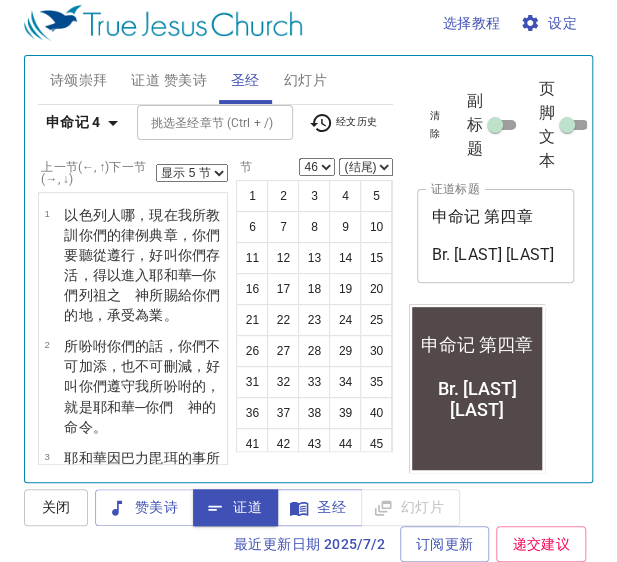 click on "选择教程 设定" at bounding box center [304, 23] 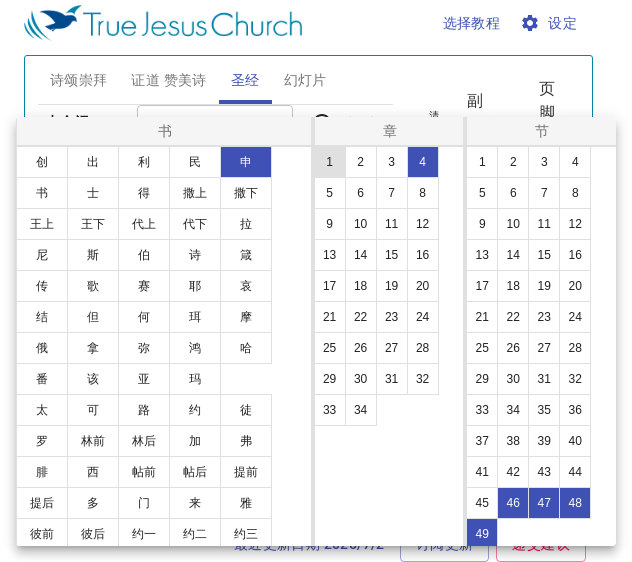 click on "1" at bounding box center (330, 162) 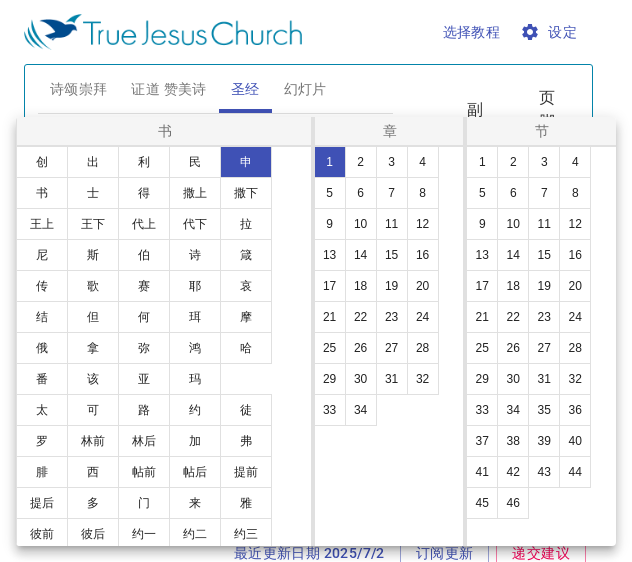scroll, scrollTop: 9, scrollLeft: 0, axis: vertical 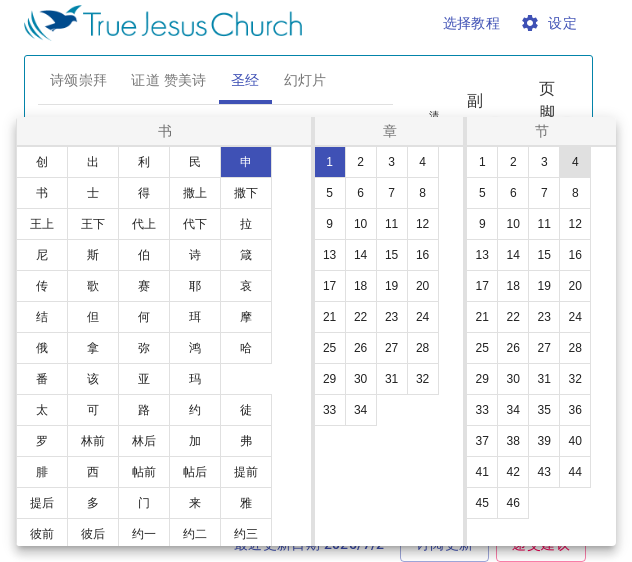 click on "4" at bounding box center [575, 162] 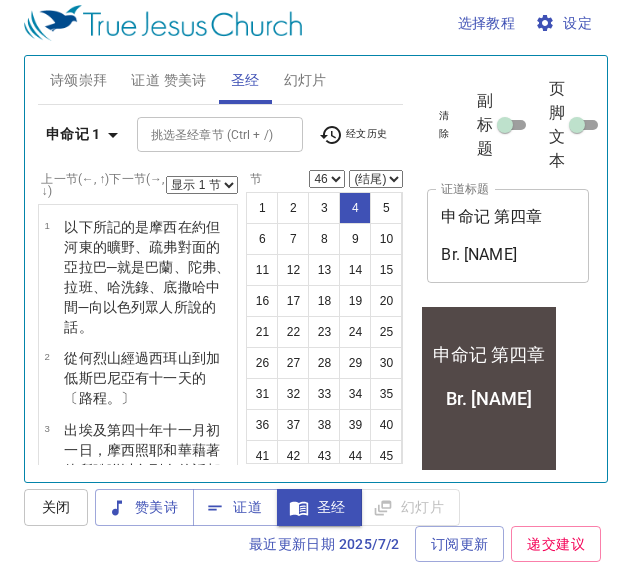 select on "4" 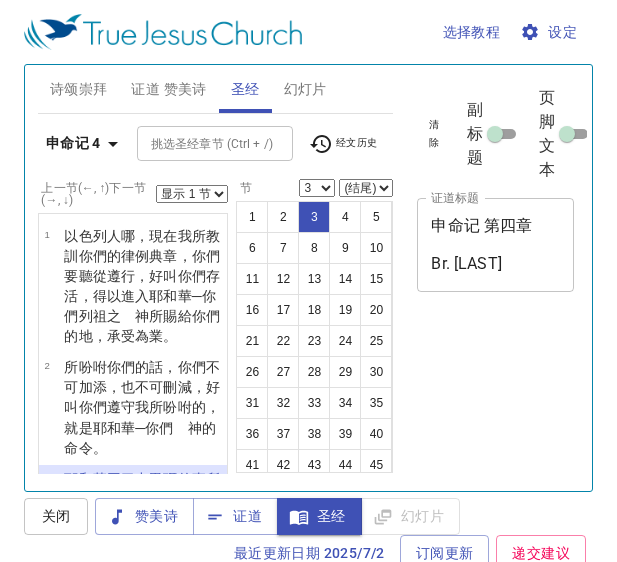 select on "3" 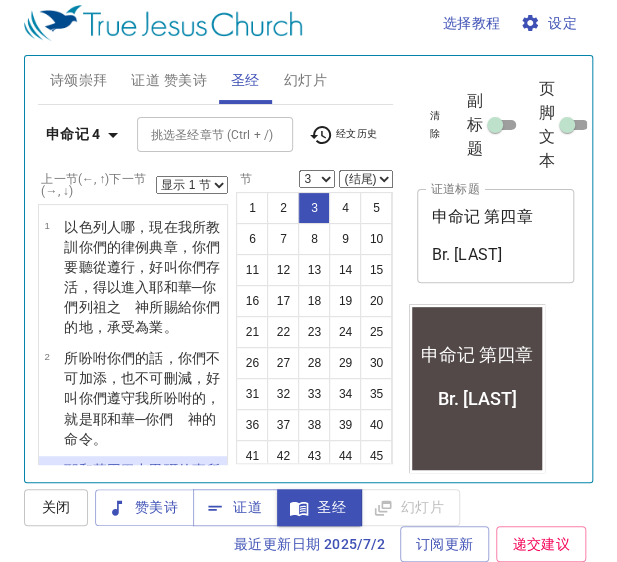 scroll, scrollTop: 9, scrollLeft: 0, axis: vertical 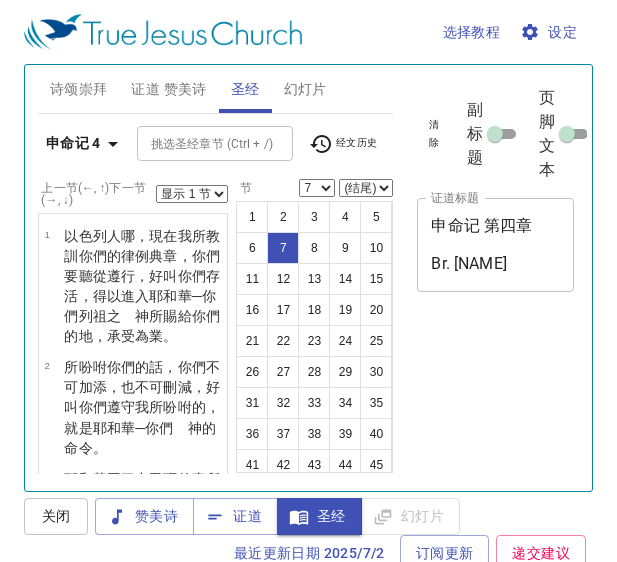 select on "7" 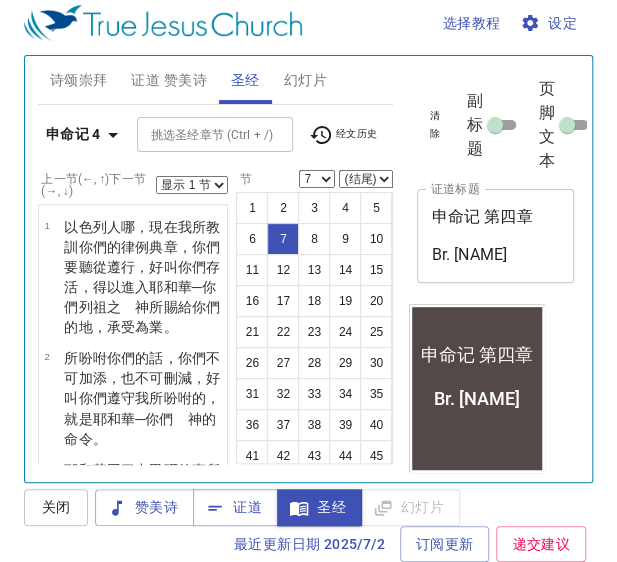 click on "显示 1 节 显示 2 节 显示 3 节 显示 4 节 显示 5 节" at bounding box center (192, 185) 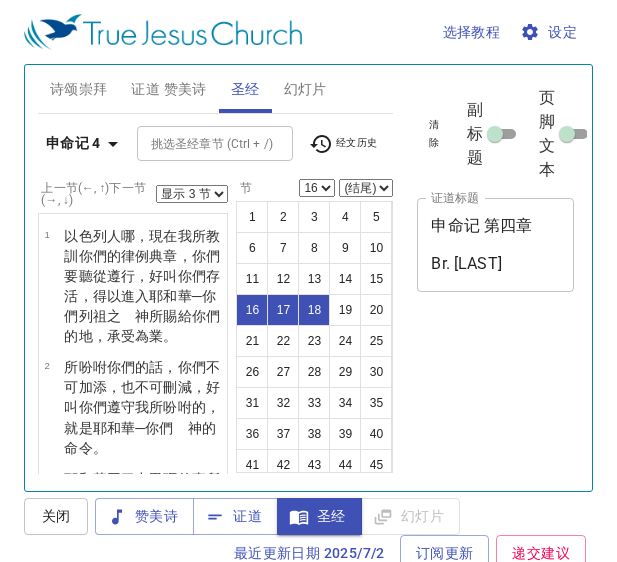 select on "3" 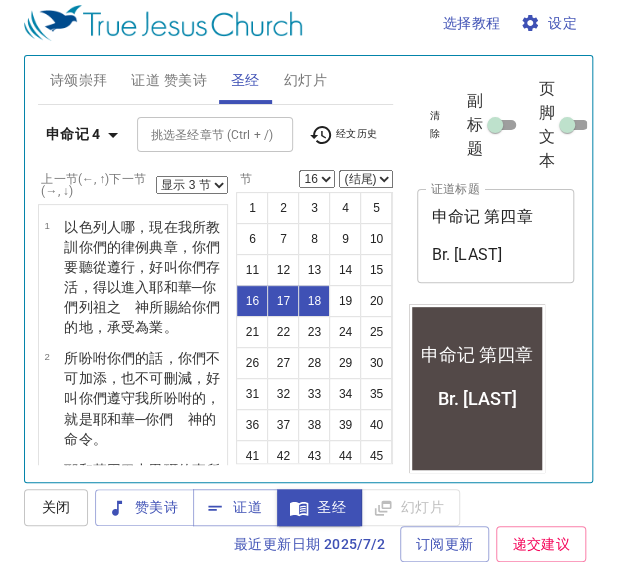 scroll, scrollTop: 9, scrollLeft: 0, axis: vertical 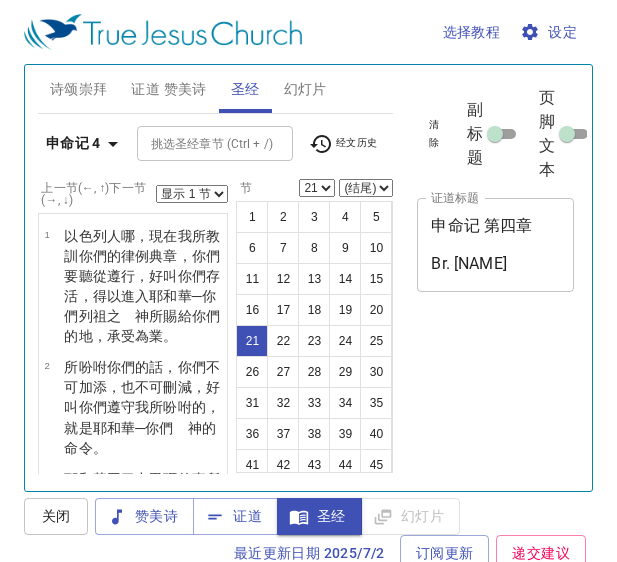 select on "21" 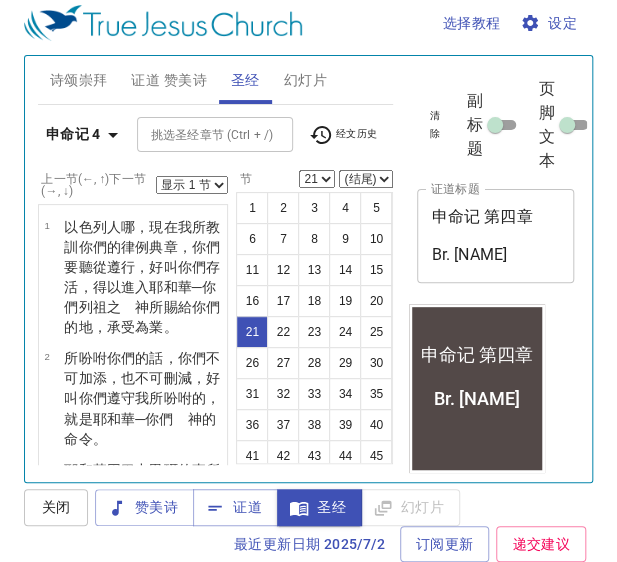 scroll, scrollTop: 9, scrollLeft: 0, axis: vertical 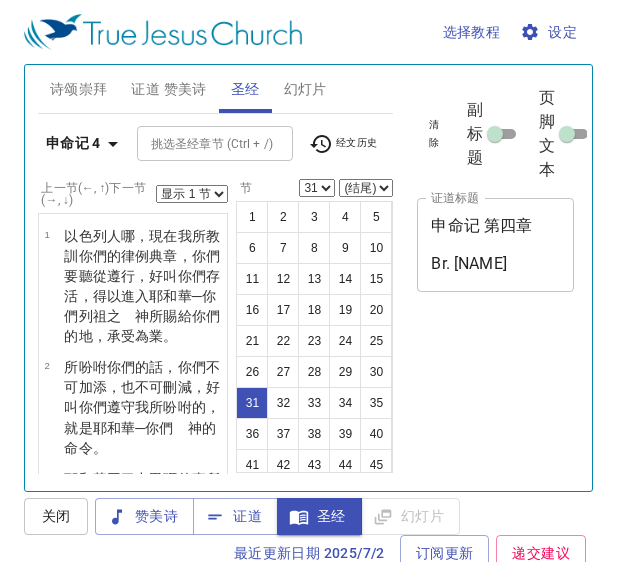 select on "31" 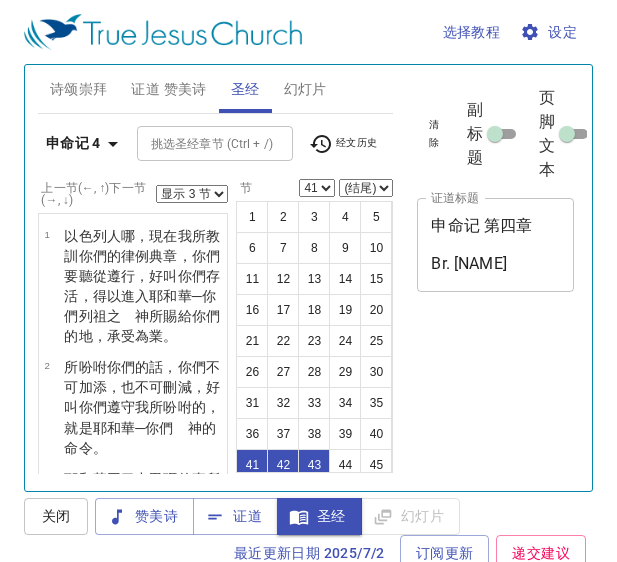 select on "3" 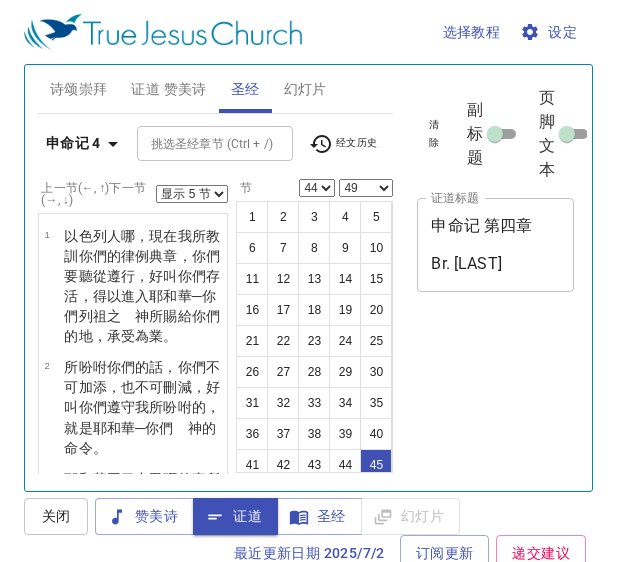 select on "5" 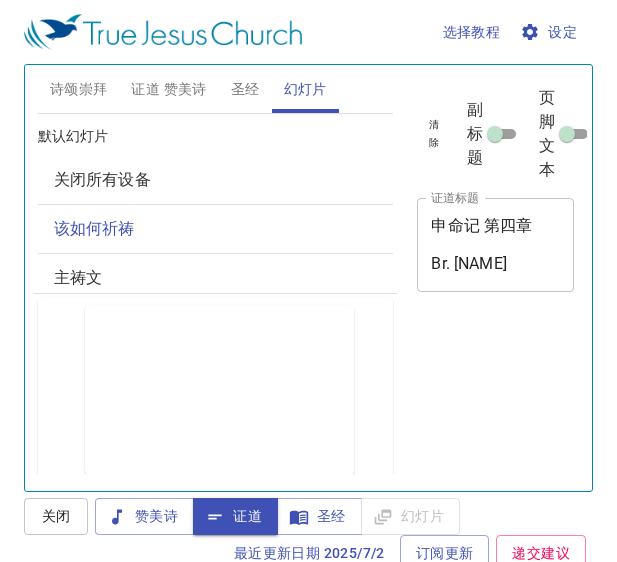 scroll, scrollTop: 9, scrollLeft: 0, axis: vertical 